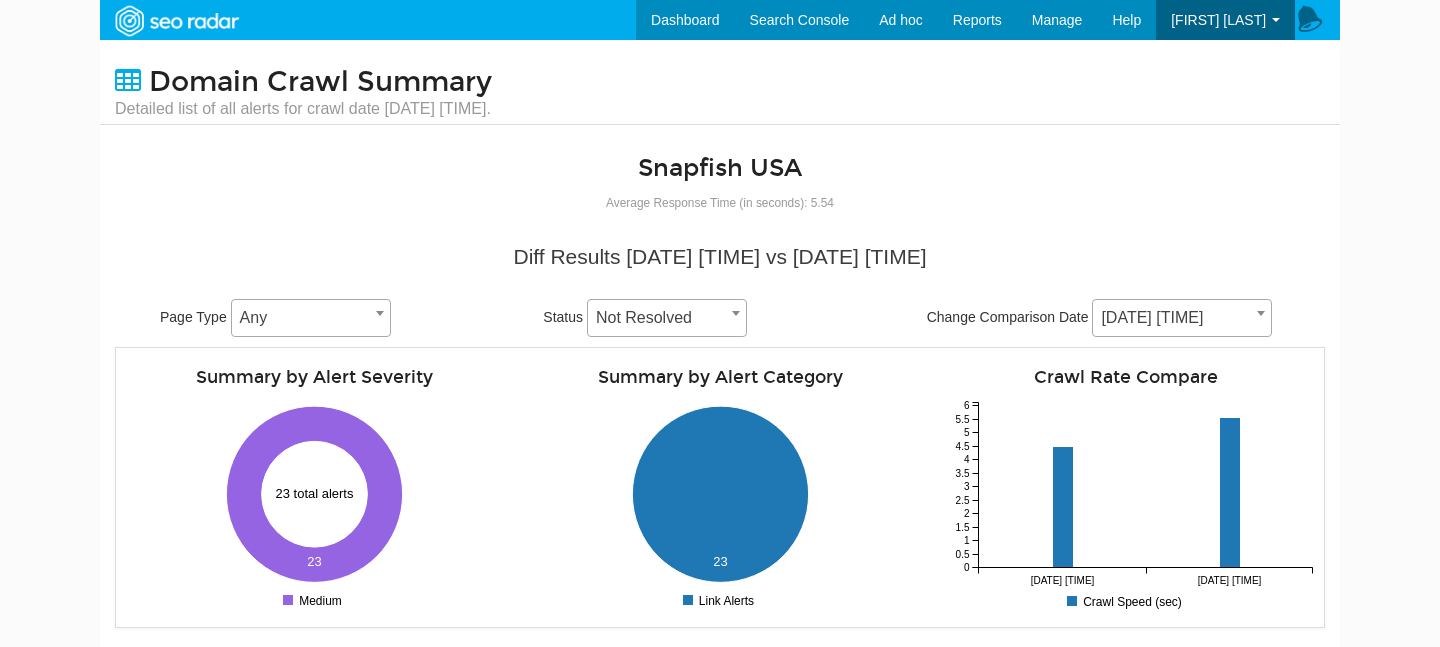 scroll, scrollTop: 792, scrollLeft: 0, axis: vertical 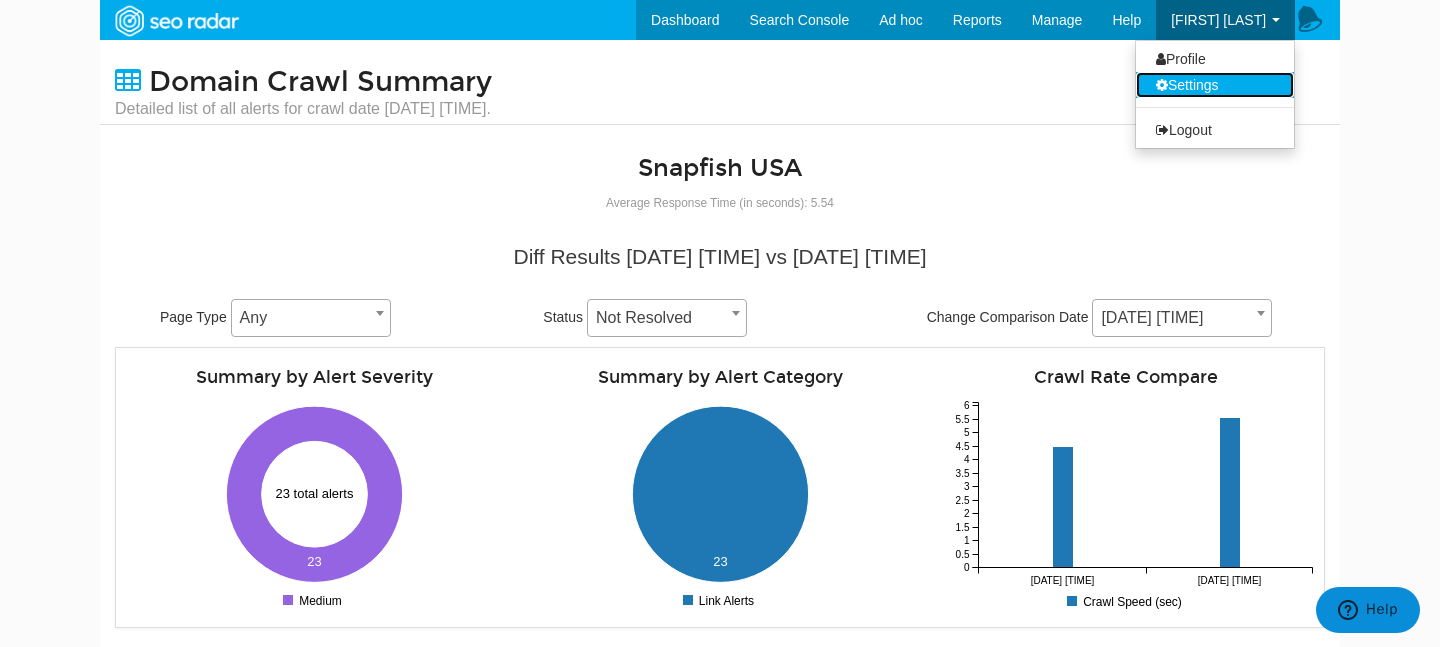 click on "Settings" at bounding box center [1215, 85] 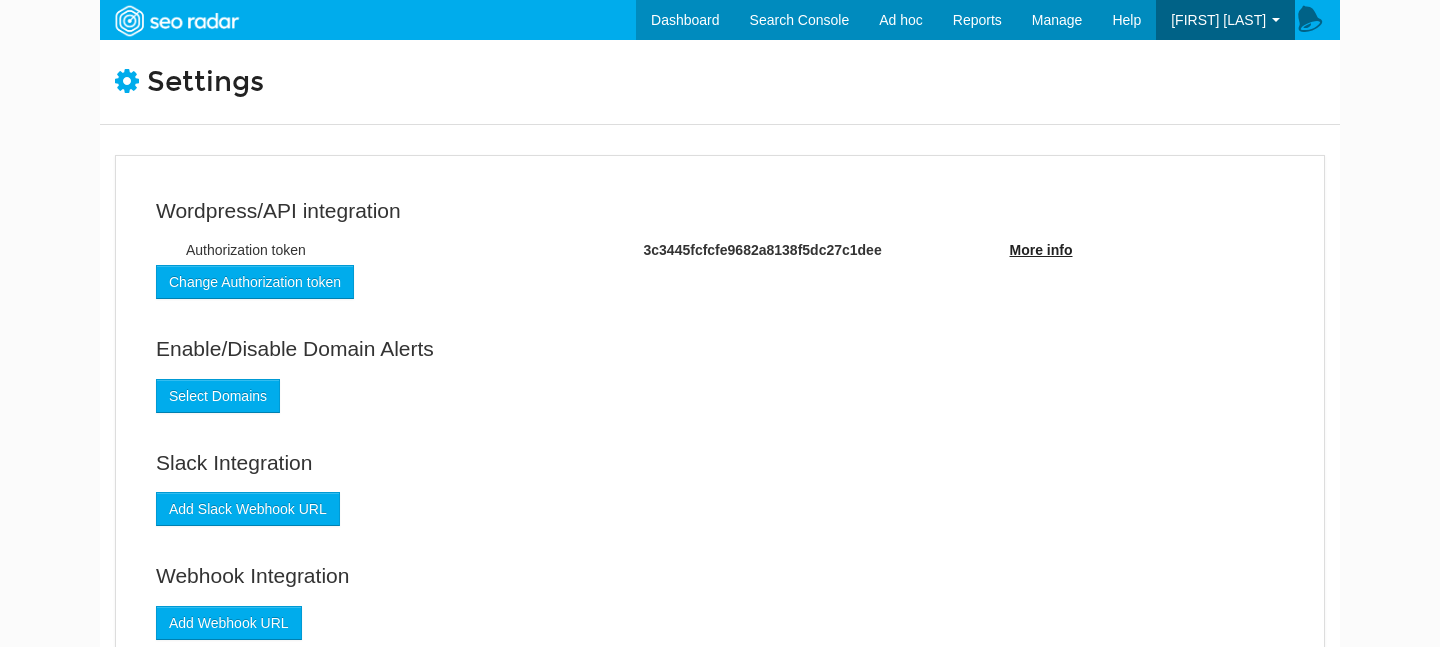 scroll, scrollTop: 0, scrollLeft: 0, axis: both 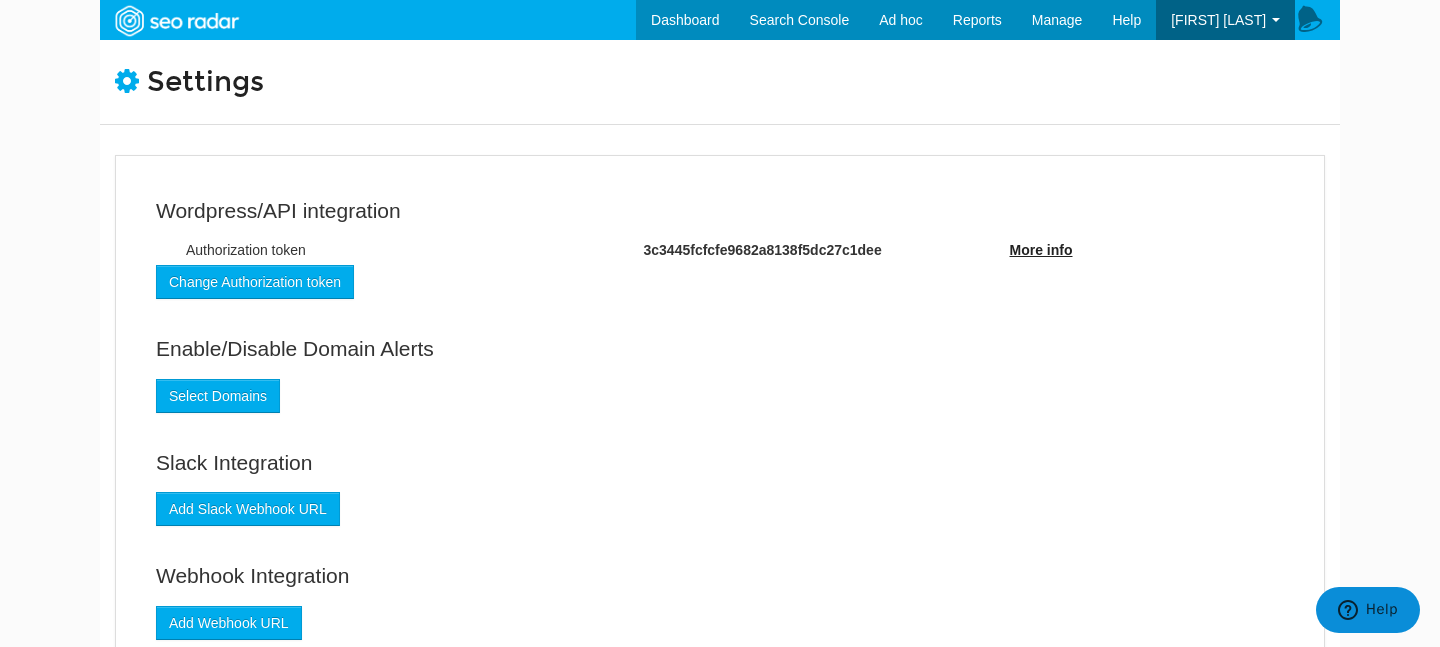 click on "Settings
Wordpress/API integration
Authorization token
3c3445fcfcfe9682a8138f5dc27c1dee
More info
Change Authorization token
Enable/Disable Domain Alerts
Select Domains
Slack Integration
Add Slack Webhook URL
Webhook Integration
Add Webhook URL" at bounding box center [720, 5342] 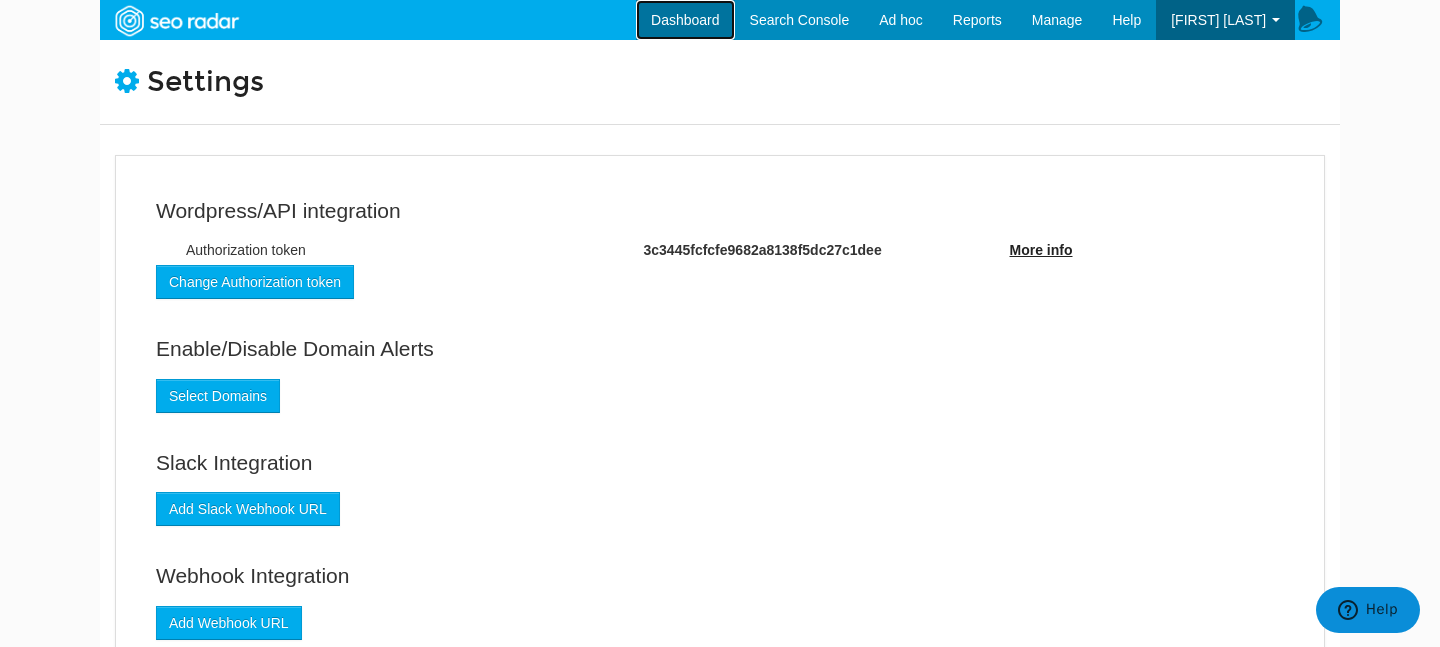 click on "Dashboard" at bounding box center [685, 20] 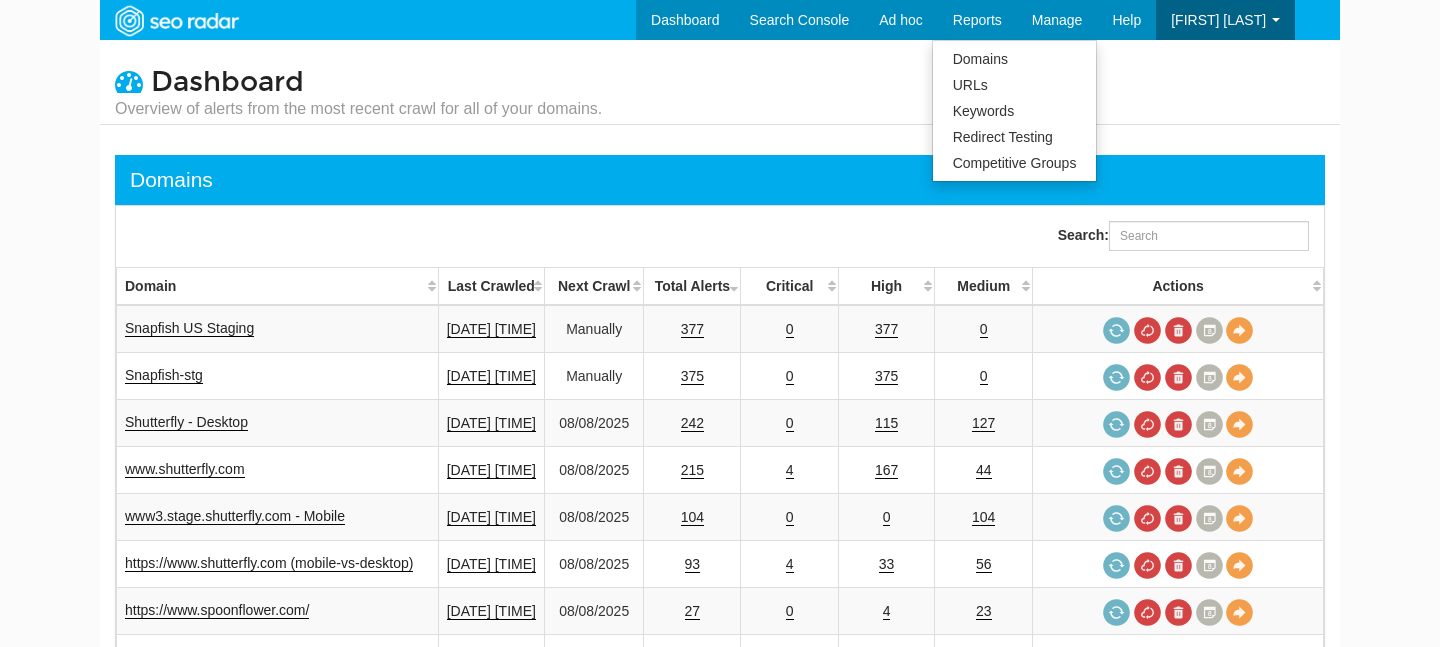 scroll, scrollTop: 0, scrollLeft: 0, axis: both 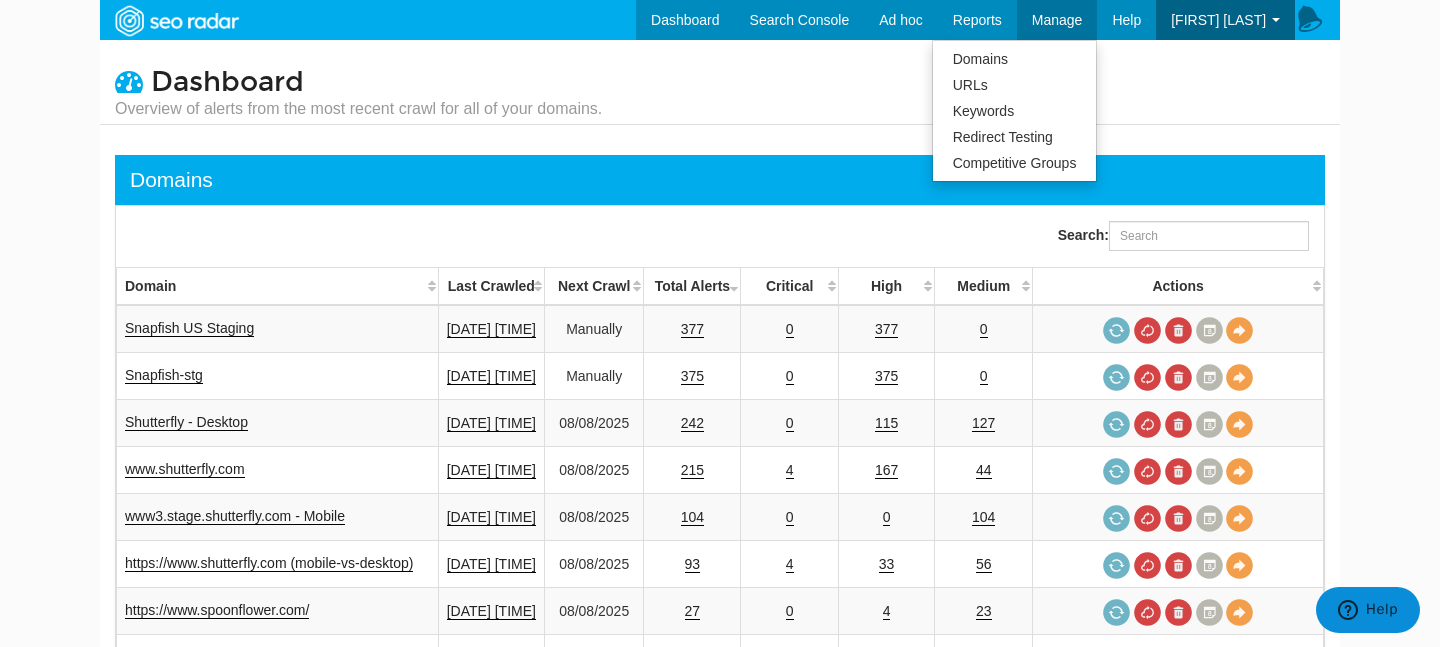 click on "Manage" at bounding box center [1057, 20] 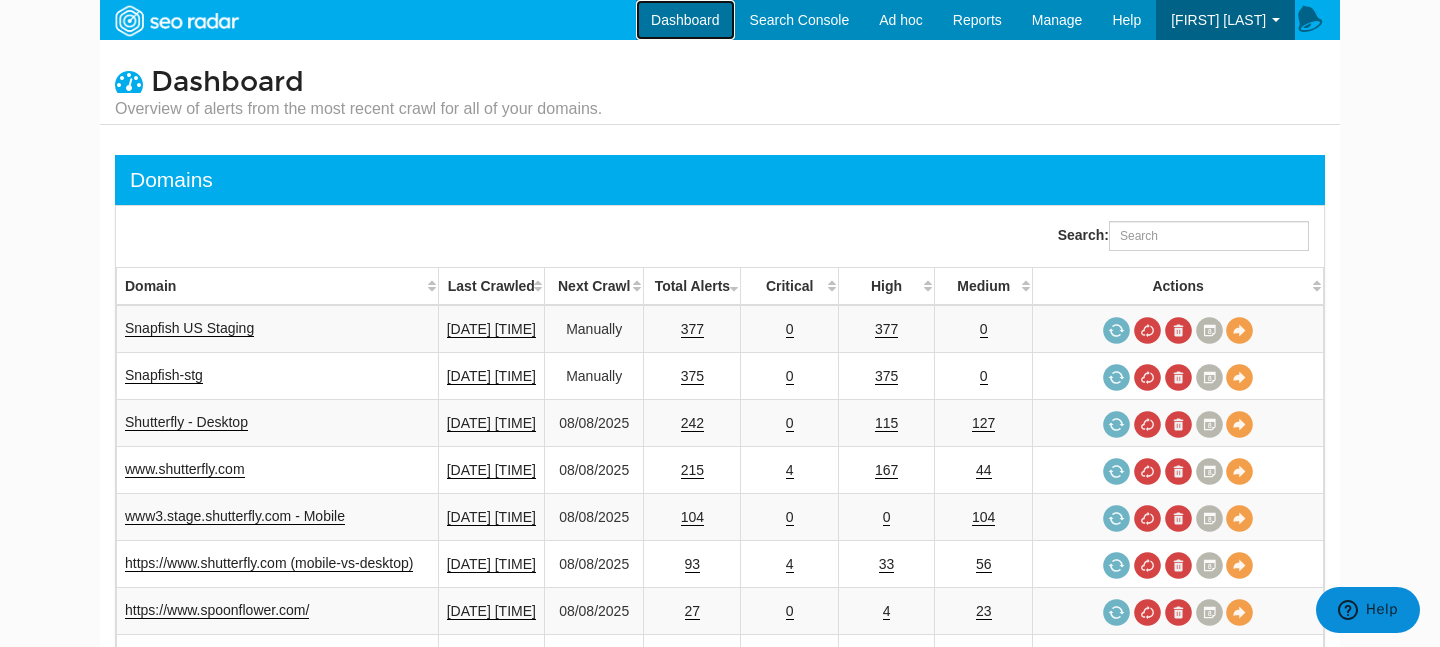 click on "Dashboard" at bounding box center (685, 20) 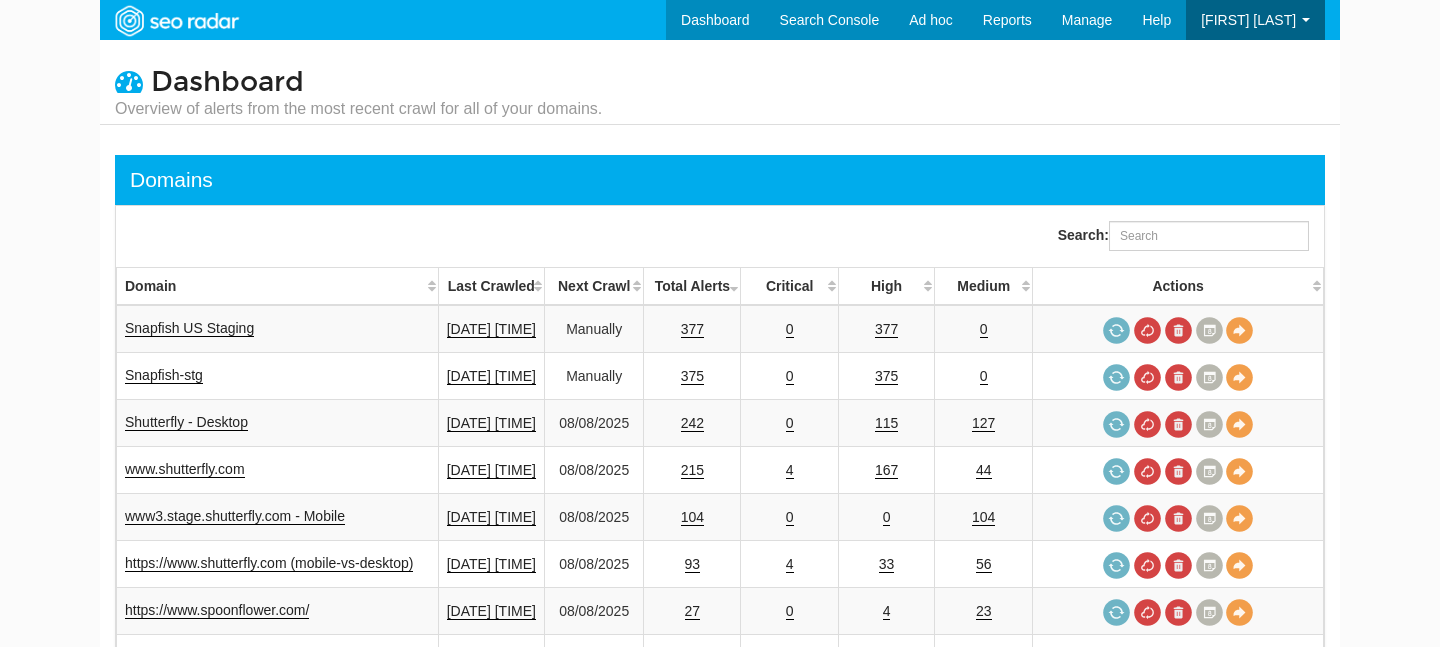 scroll, scrollTop: 0, scrollLeft: 0, axis: both 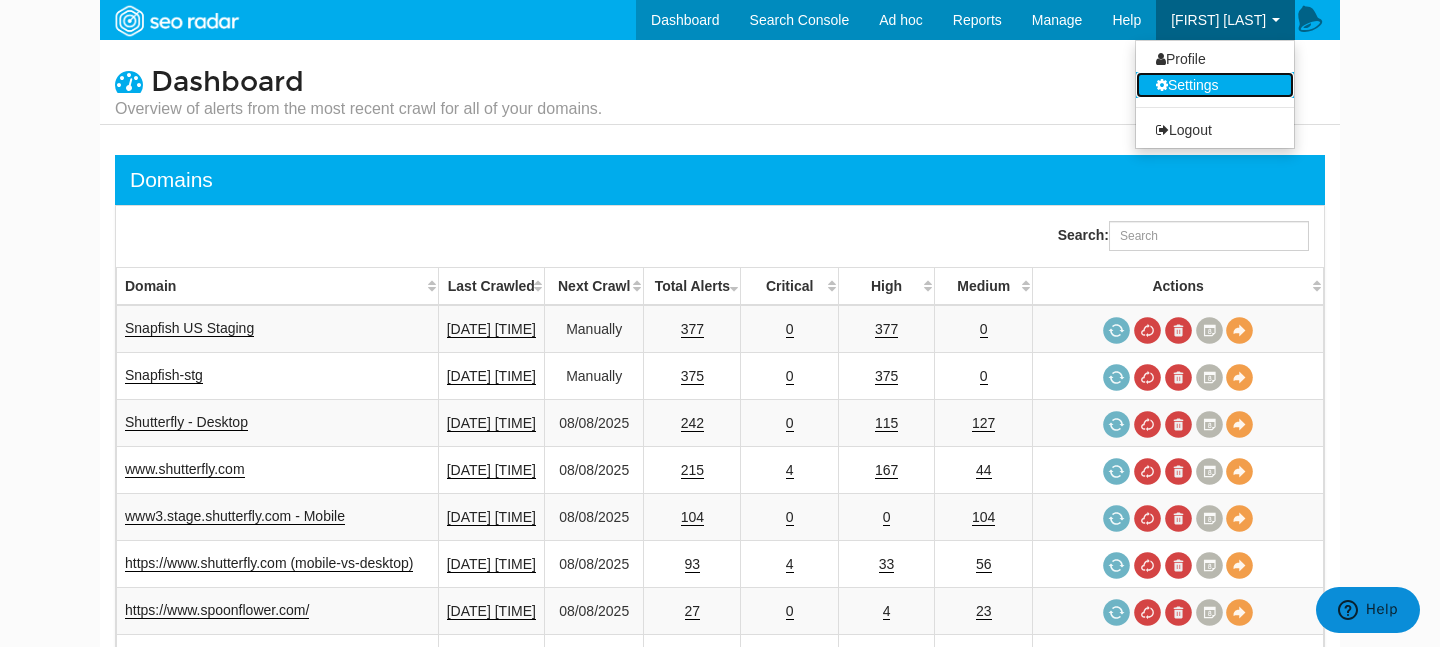 click on "Settings" at bounding box center (1215, 85) 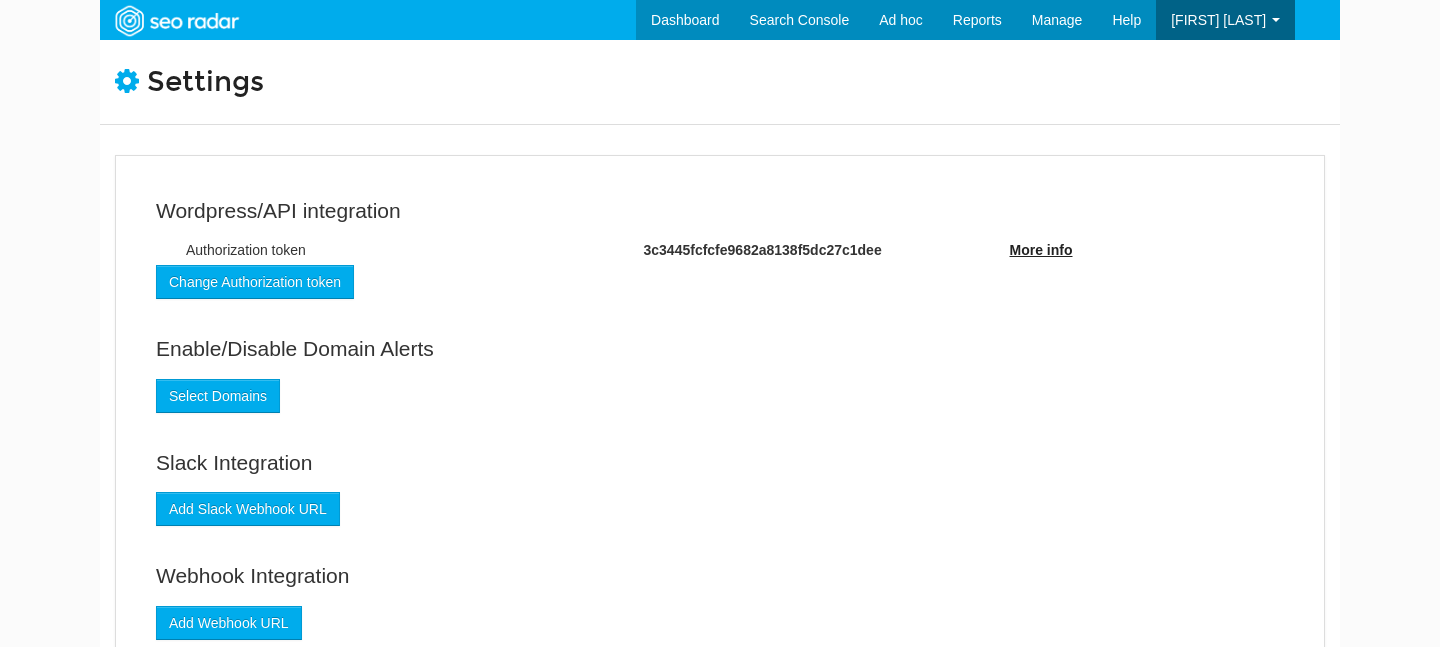 scroll, scrollTop: 31, scrollLeft: 0, axis: vertical 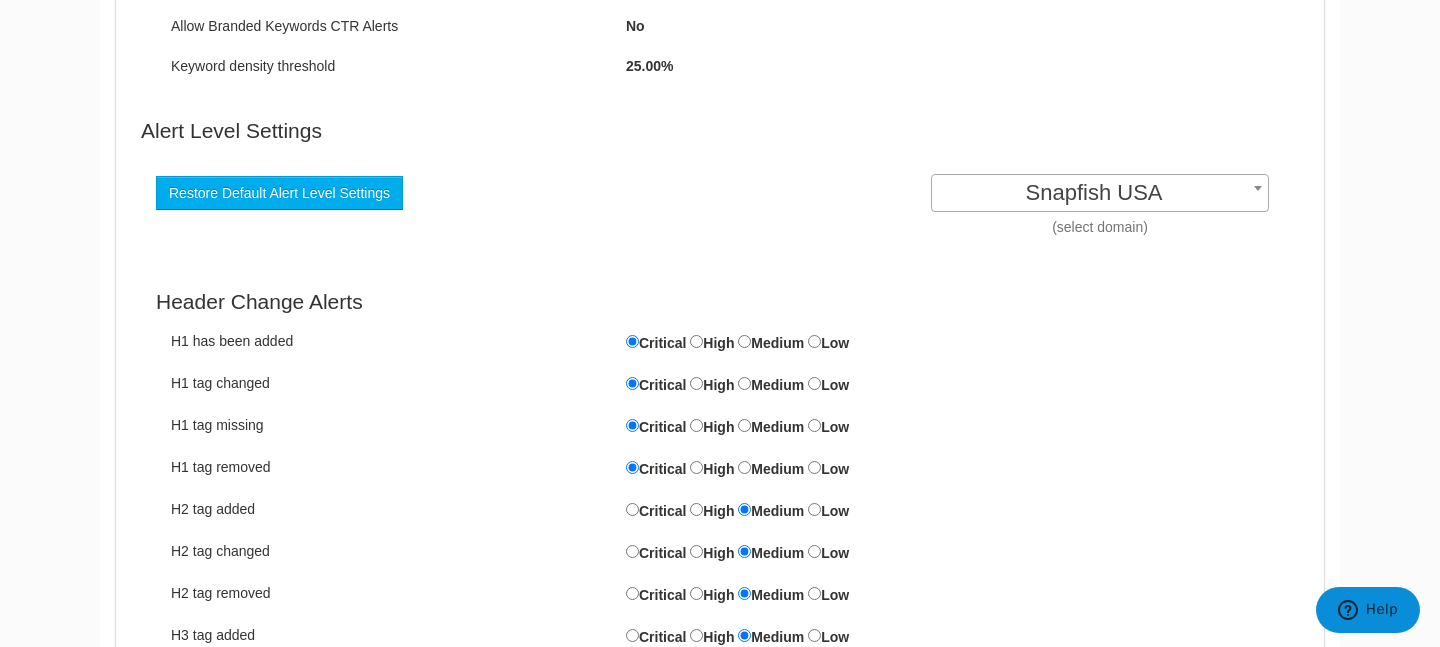 click on "Restore Default Alert Level Settings" at bounding box center (720, 193) 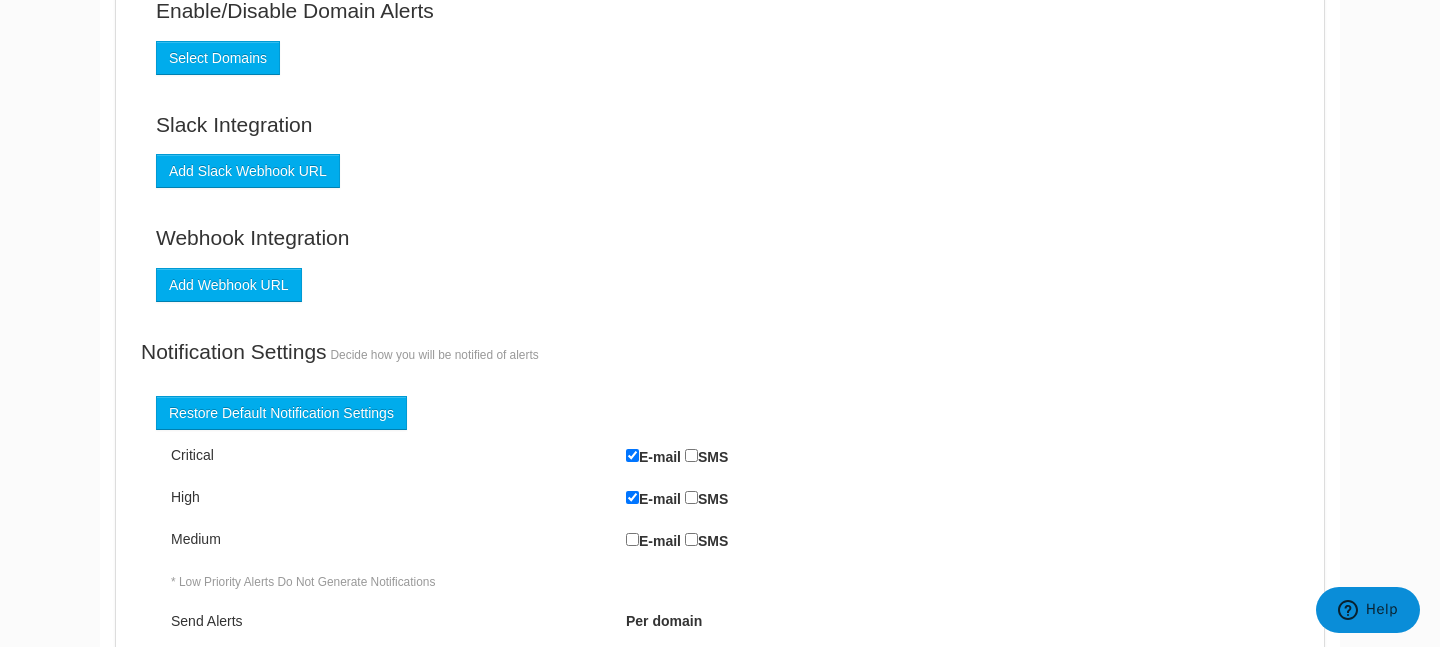 scroll, scrollTop: 0, scrollLeft: 0, axis: both 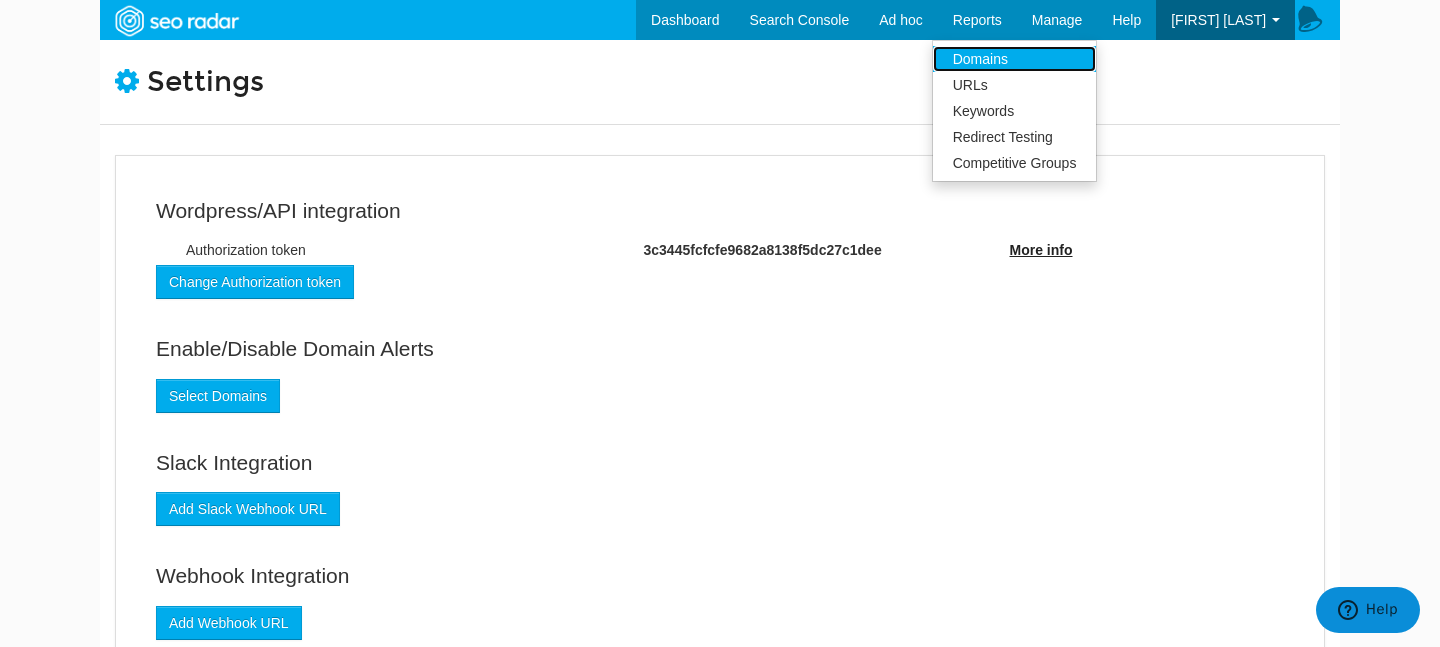 click on "Domains" at bounding box center [1015, 59] 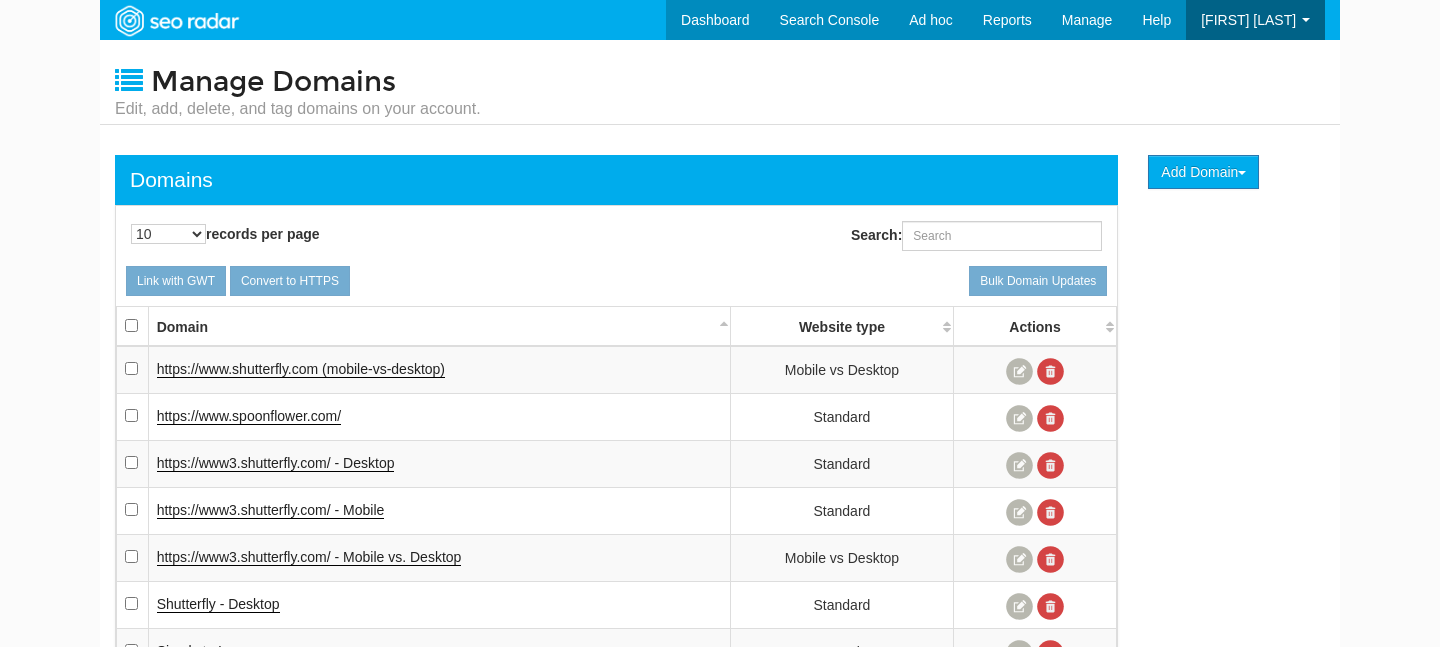 scroll, scrollTop: 0, scrollLeft: 0, axis: both 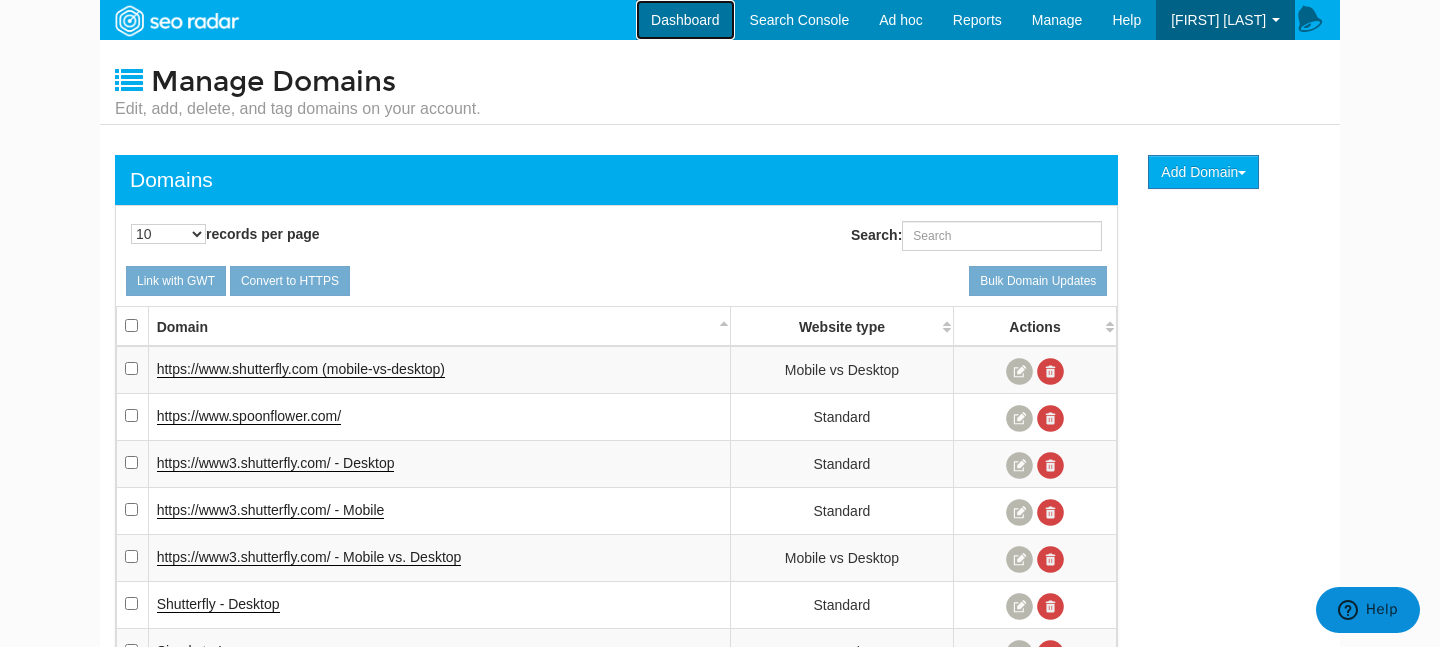 click on "Dashboard" at bounding box center [685, 20] 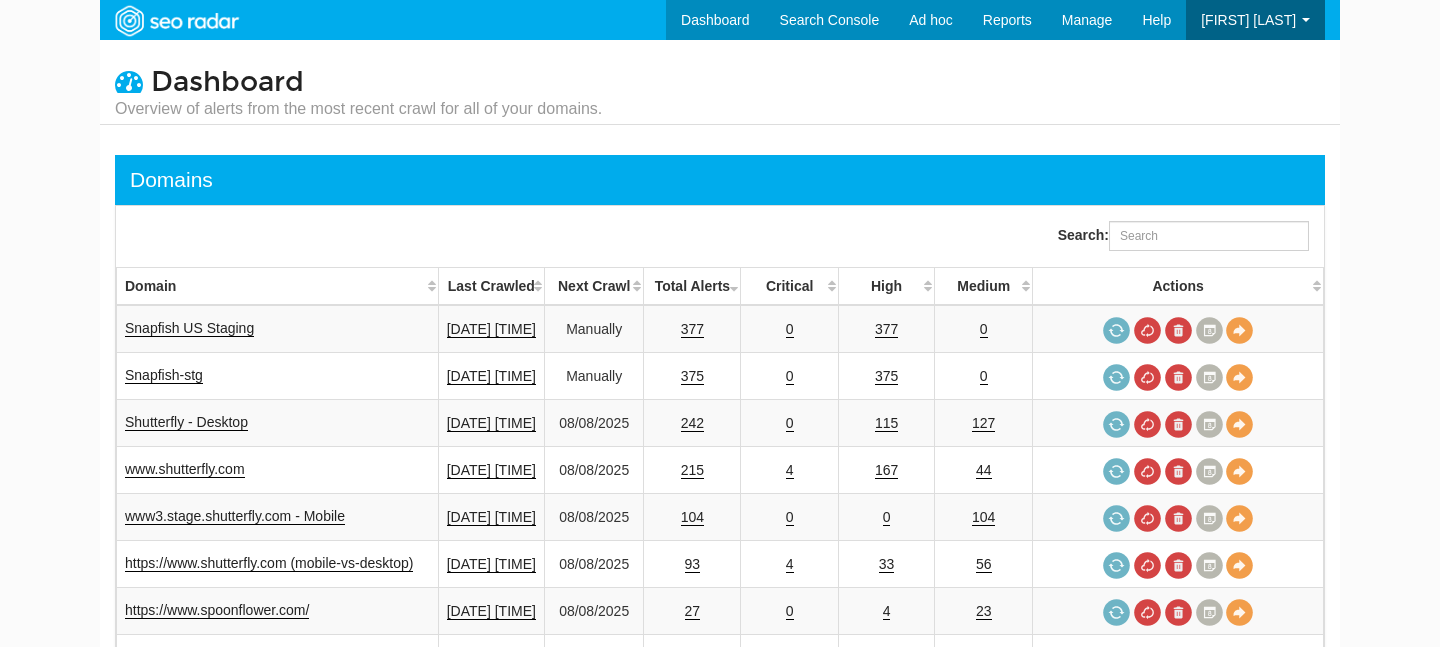 scroll, scrollTop: 0, scrollLeft: 0, axis: both 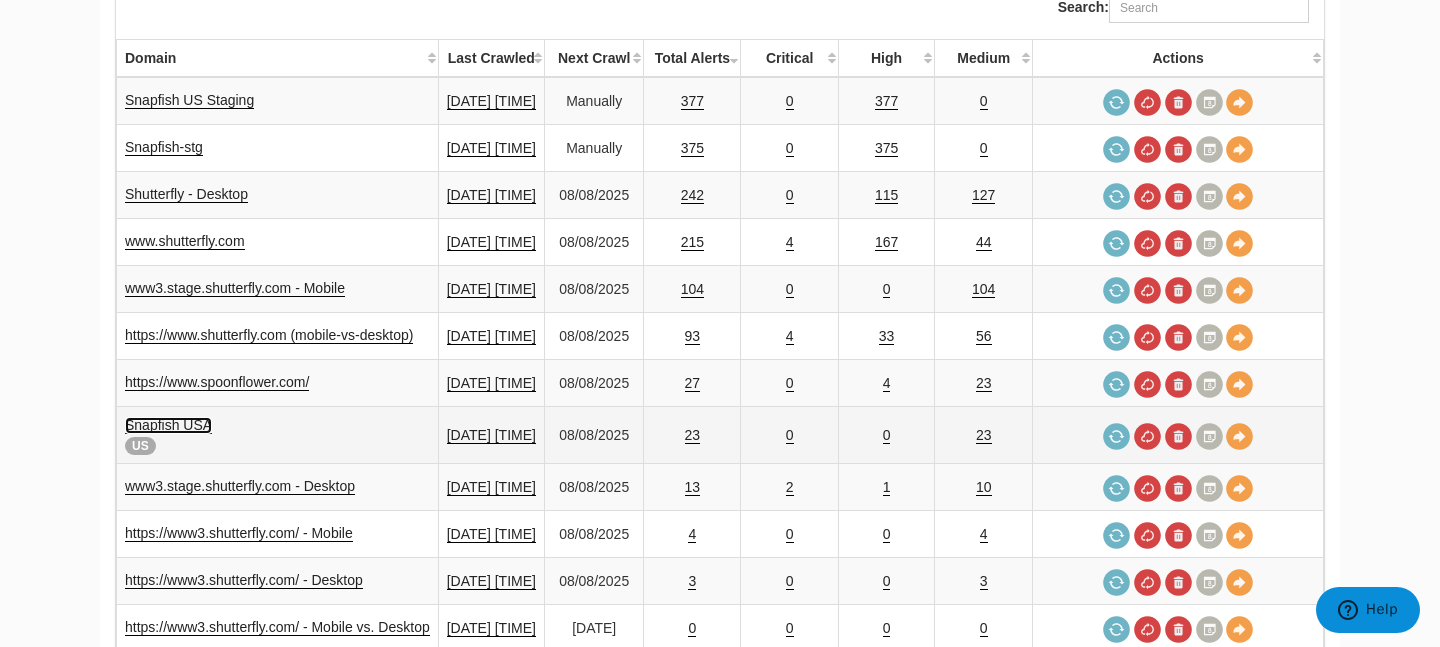 click on "Snapfish USA" at bounding box center (168, 425) 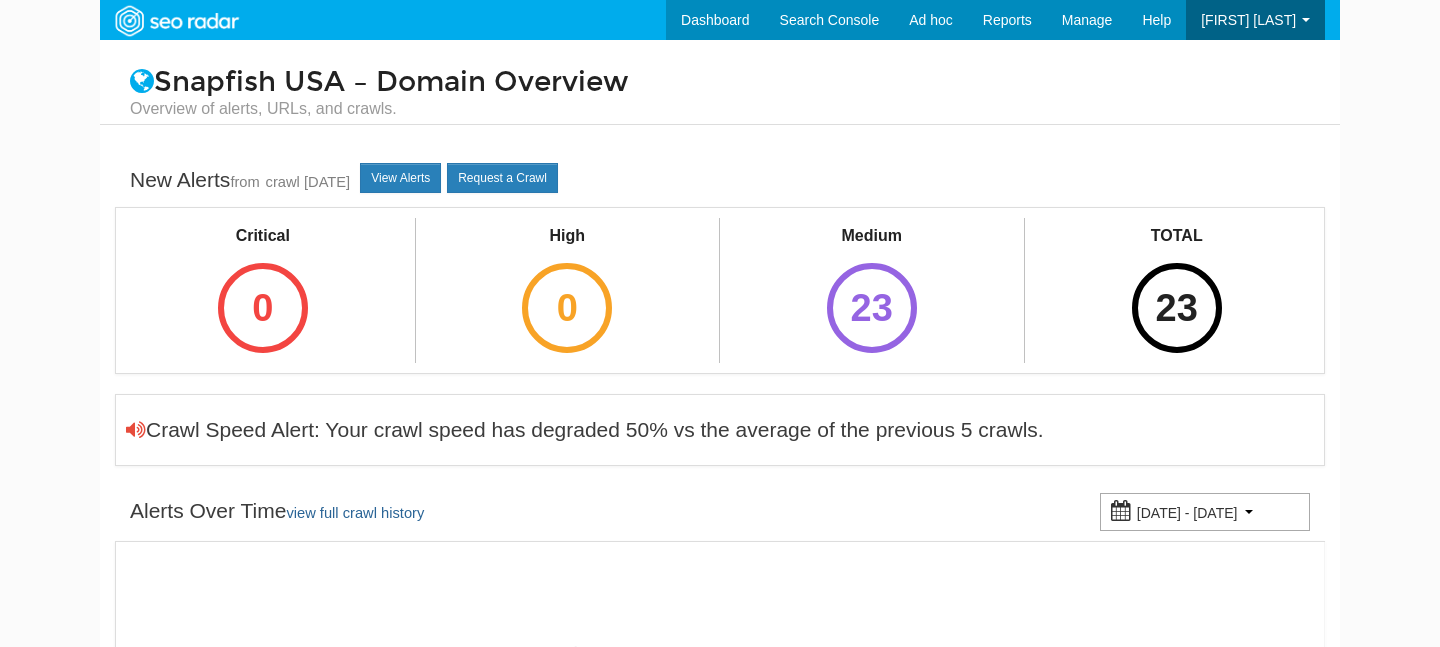 scroll, scrollTop: 0, scrollLeft: 0, axis: both 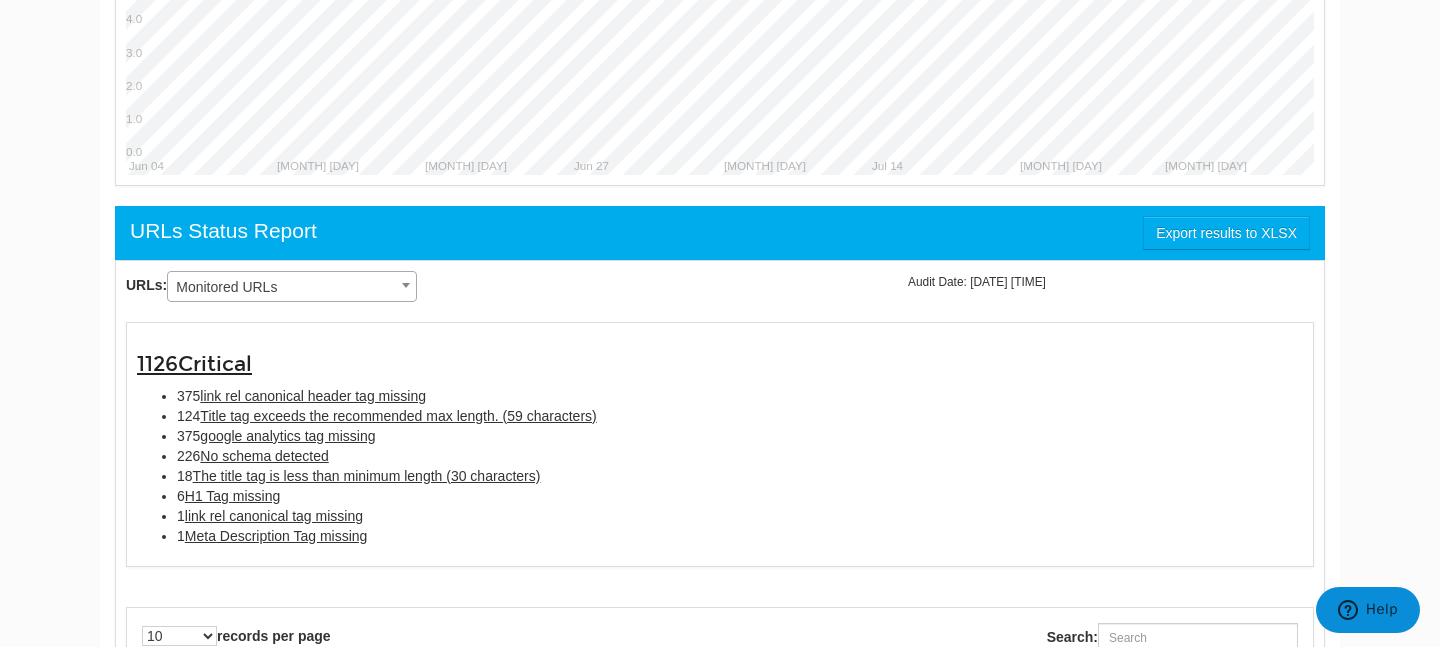 click on "Monitored URLs" at bounding box center (292, 287) 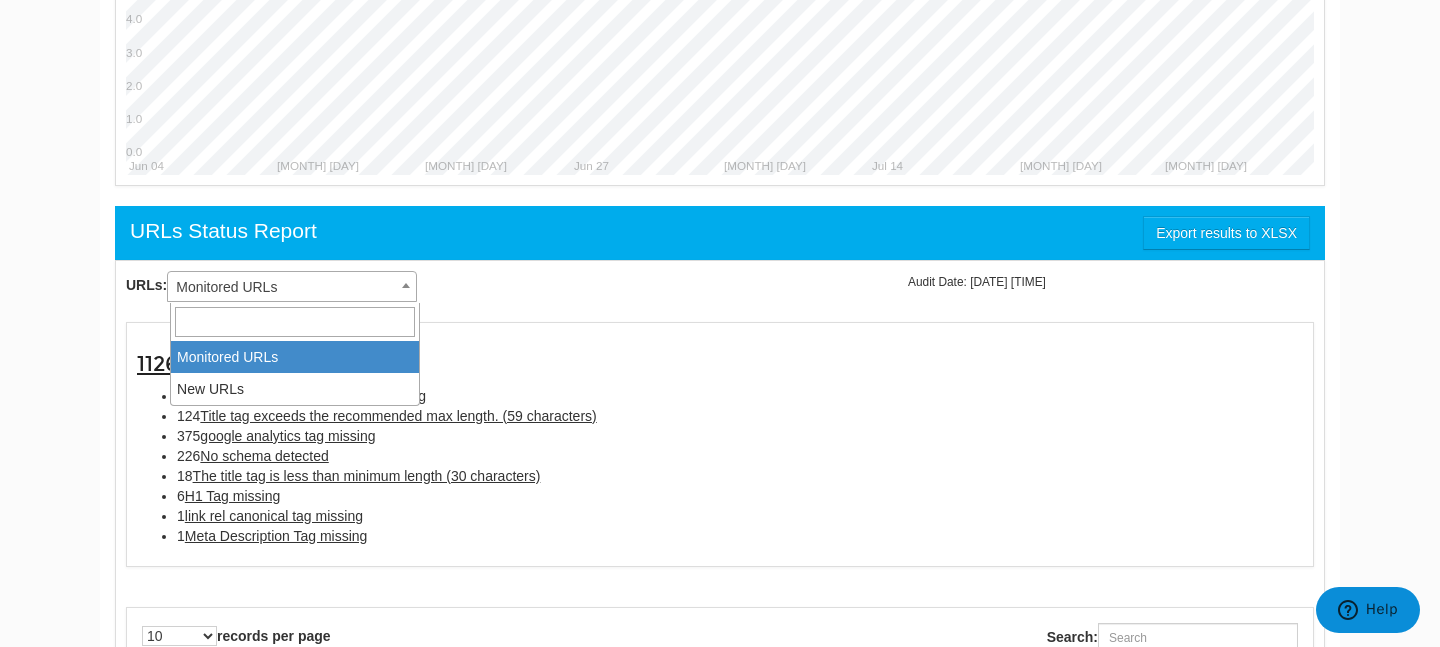 click on "Monitored URLs" at bounding box center [292, 287] 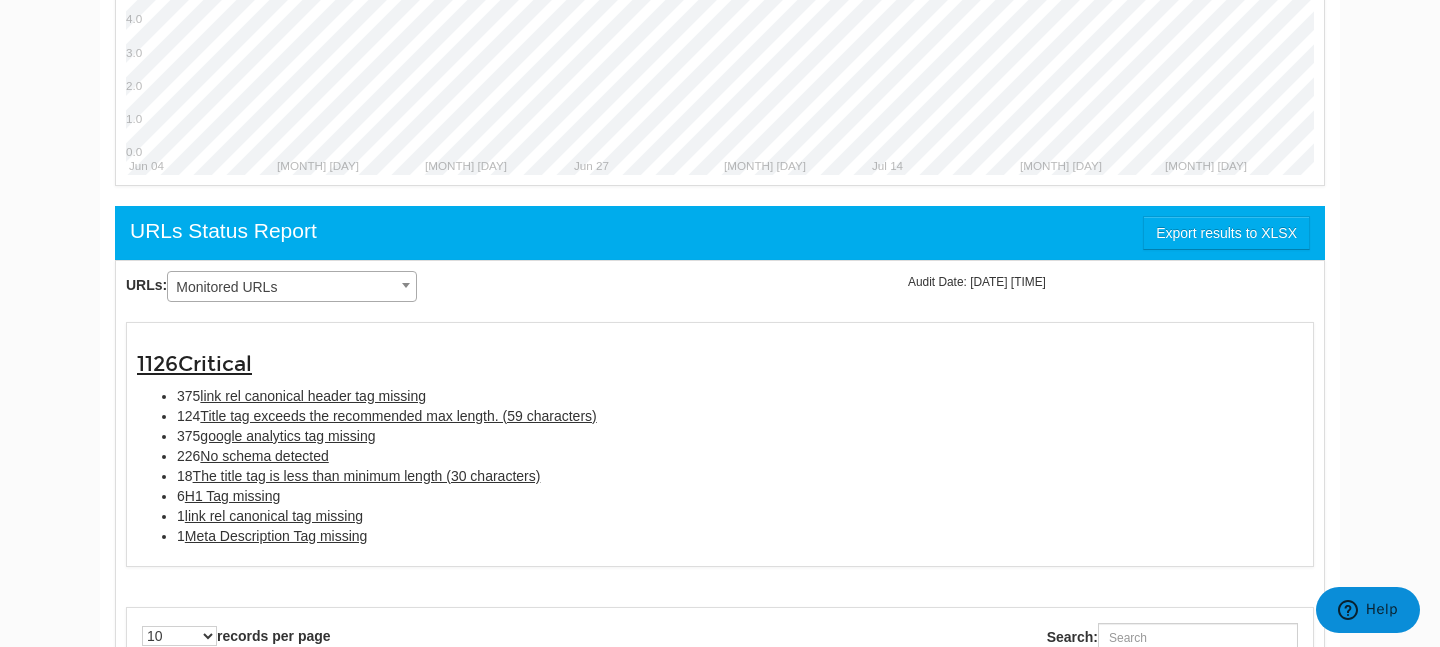 click on "URLs:  Monitored URLs
New URLs Monitored URLs
Audit Date: 08/06/2025 02:53" at bounding box center (705, 286) 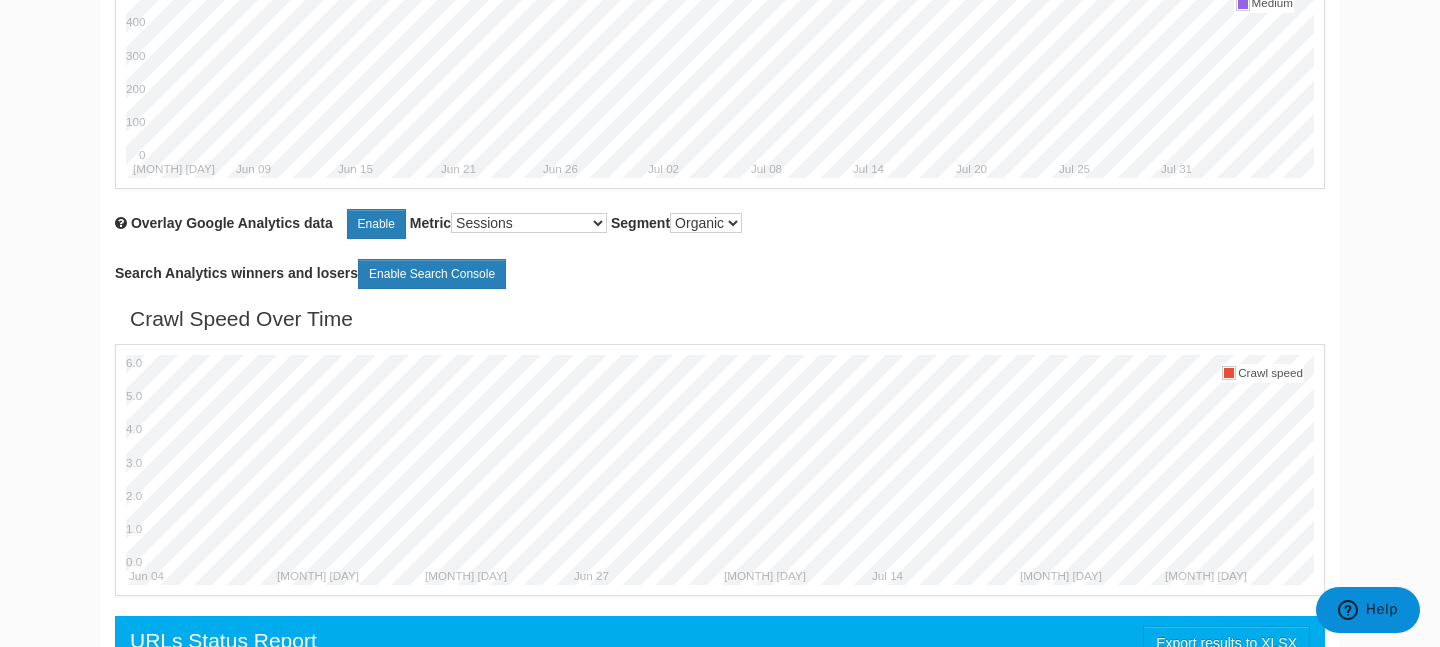 scroll, scrollTop: 500, scrollLeft: 0, axis: vertical 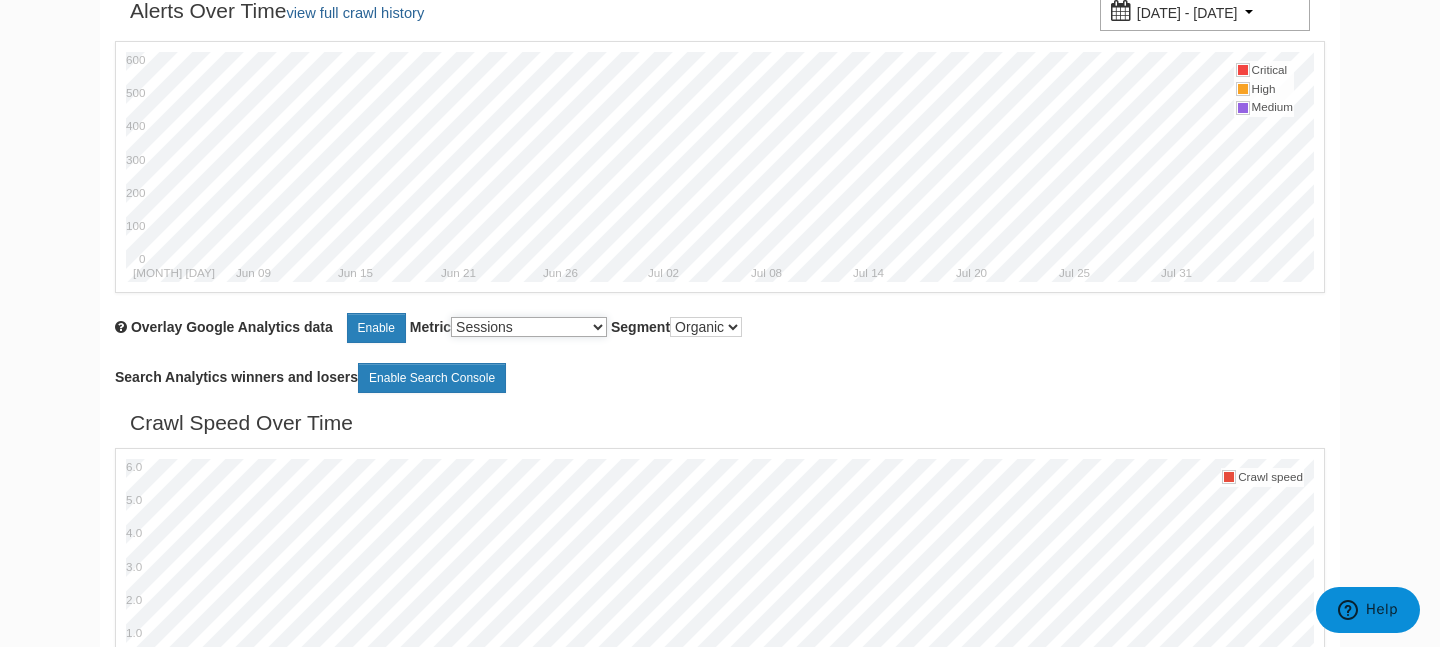 click on "Sessions
Users
Bounce Rate
Page Views
Pages/session
Avg. session duration" at bounding box center (529, 327) 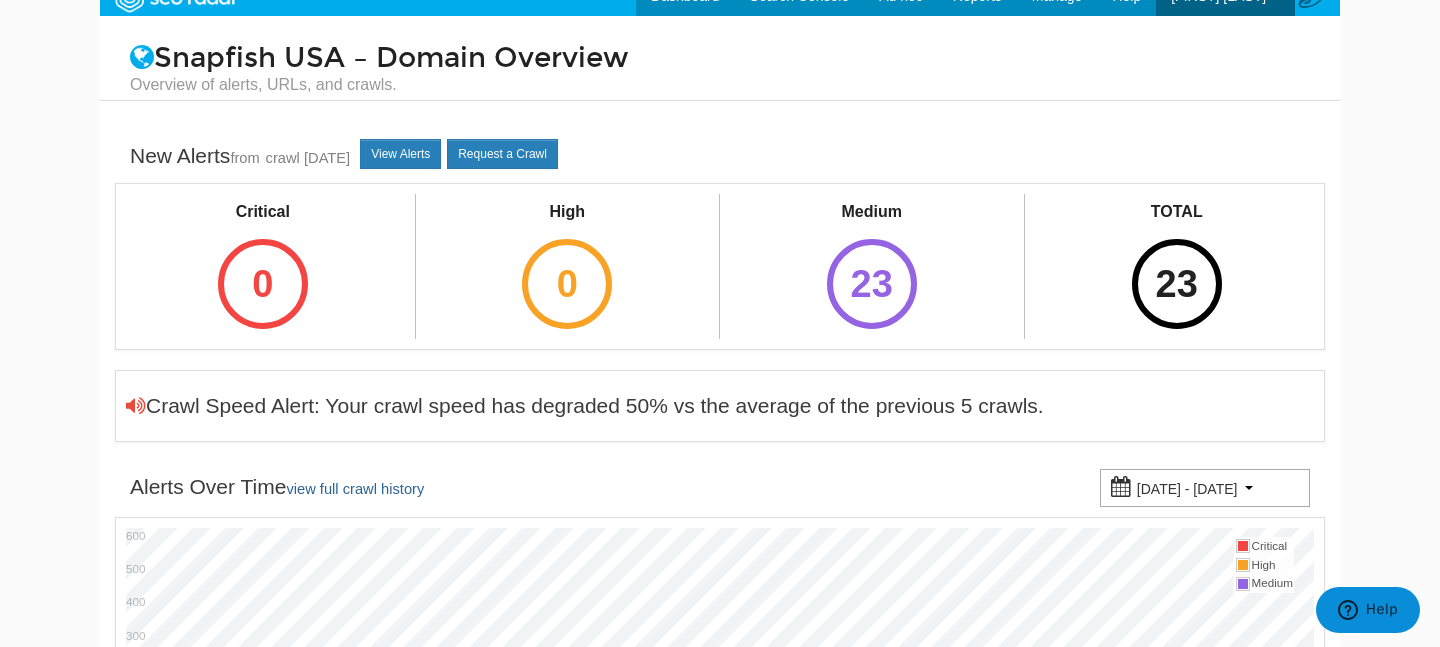 scroll, scrollTop: 0, scrollLeft: 0, axis: both 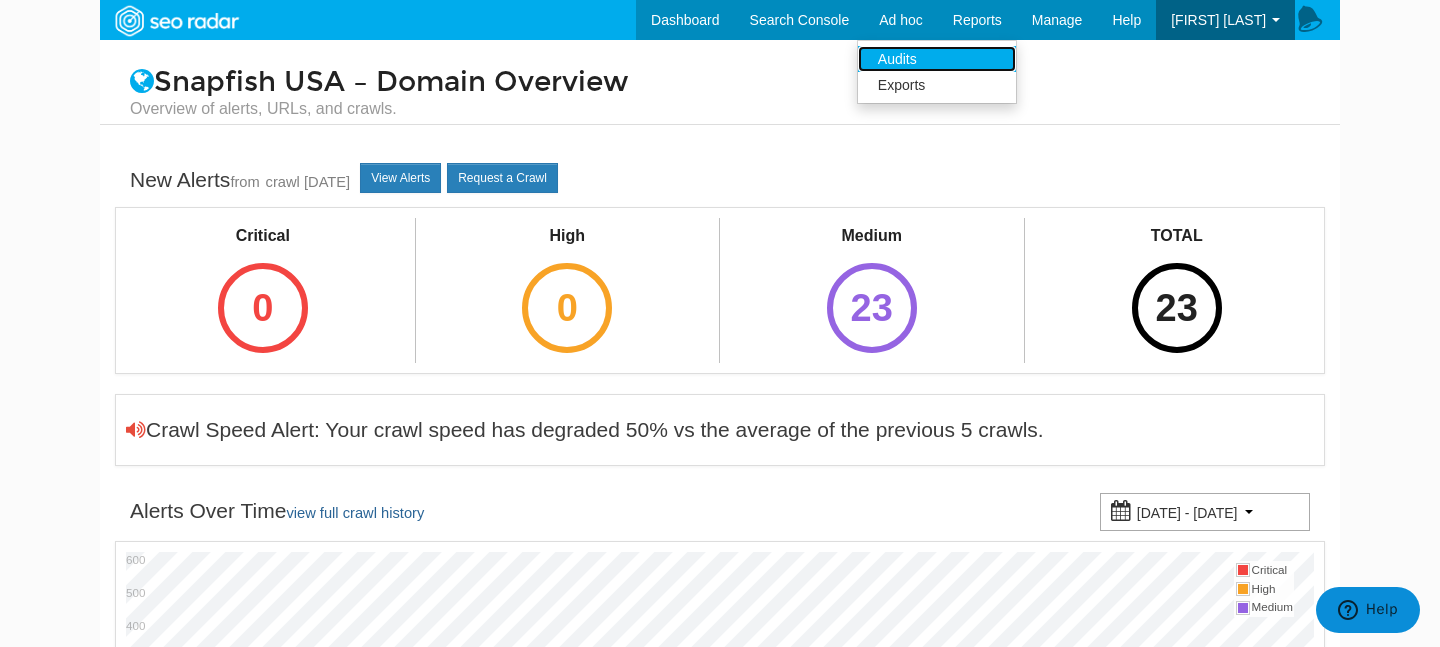click on "Audits" at bounding box center [937, 59] 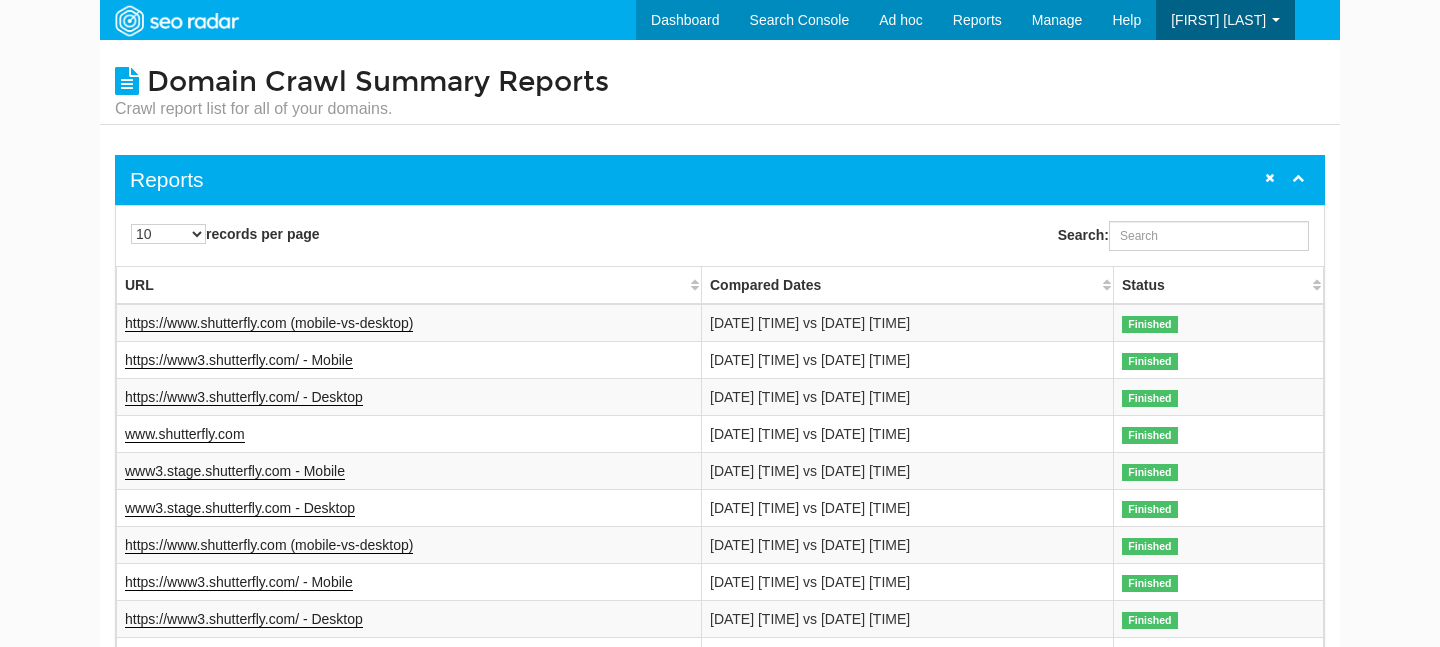 scroll, scrollTop: 0, scrollLeft: 0, axis: both 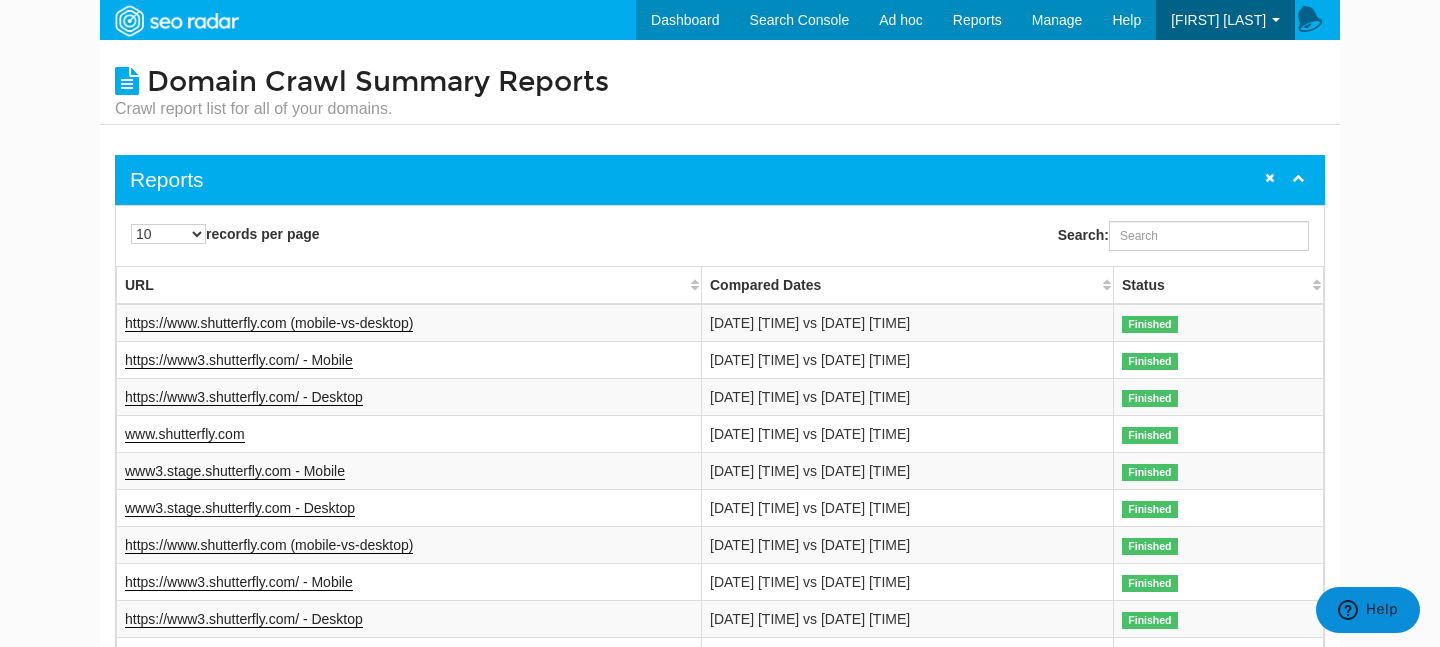 click on "Domain Crawl Summary Reports
Crawl report list for all of your domains." at bounding box center (720, 82) 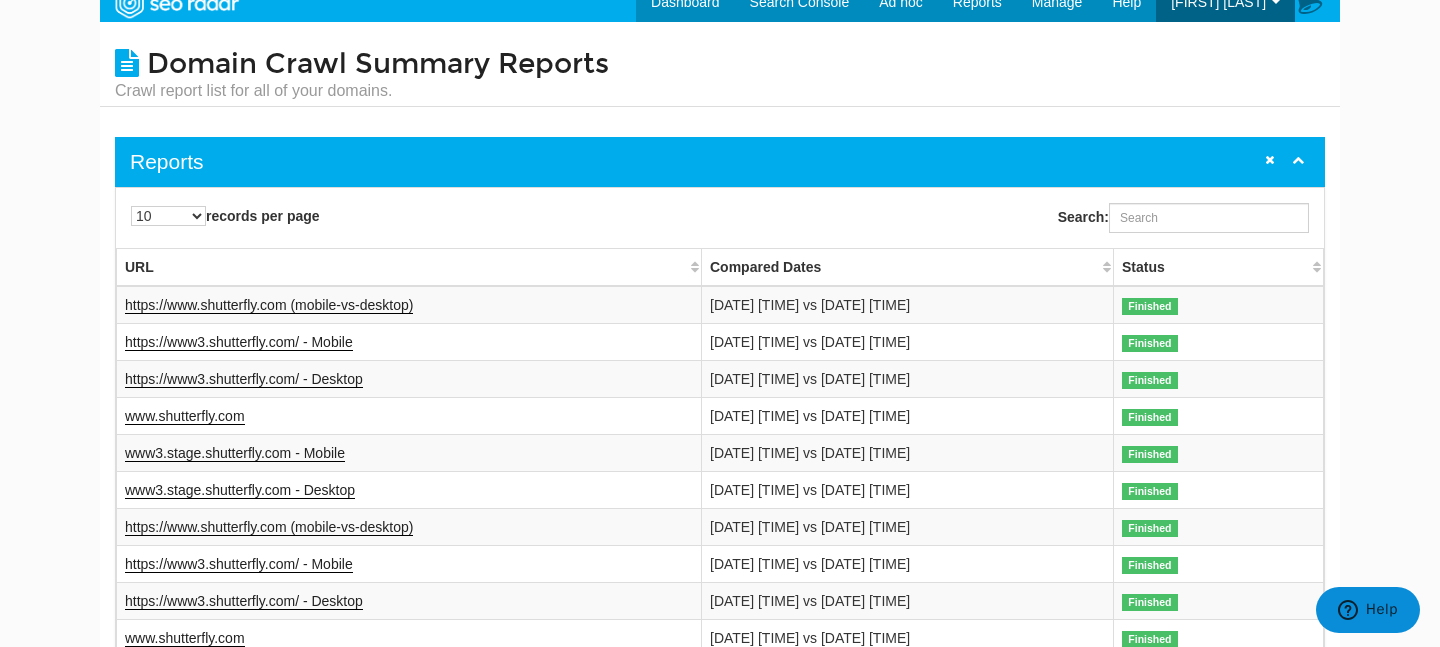 scroll, scrollTop: 0, scrollLeft: 0, axis: both 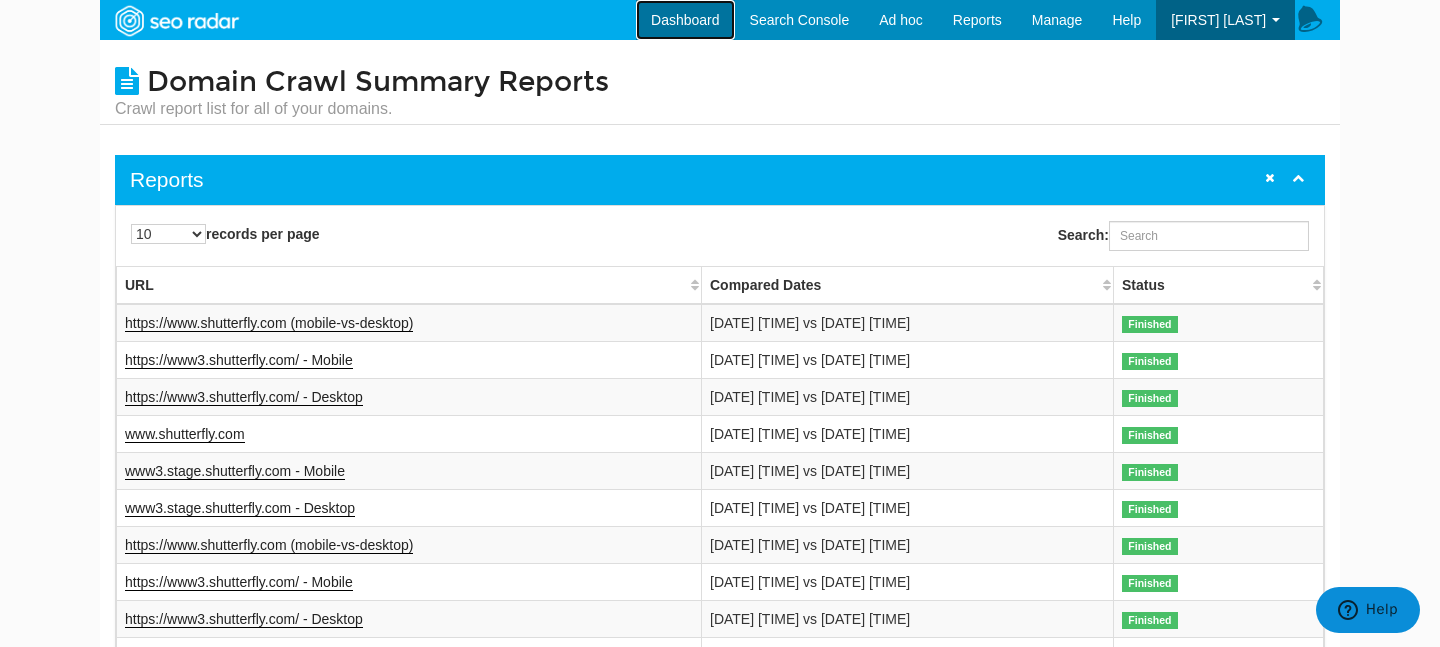 click on "Dashboard" at bounding box center [685, 20] 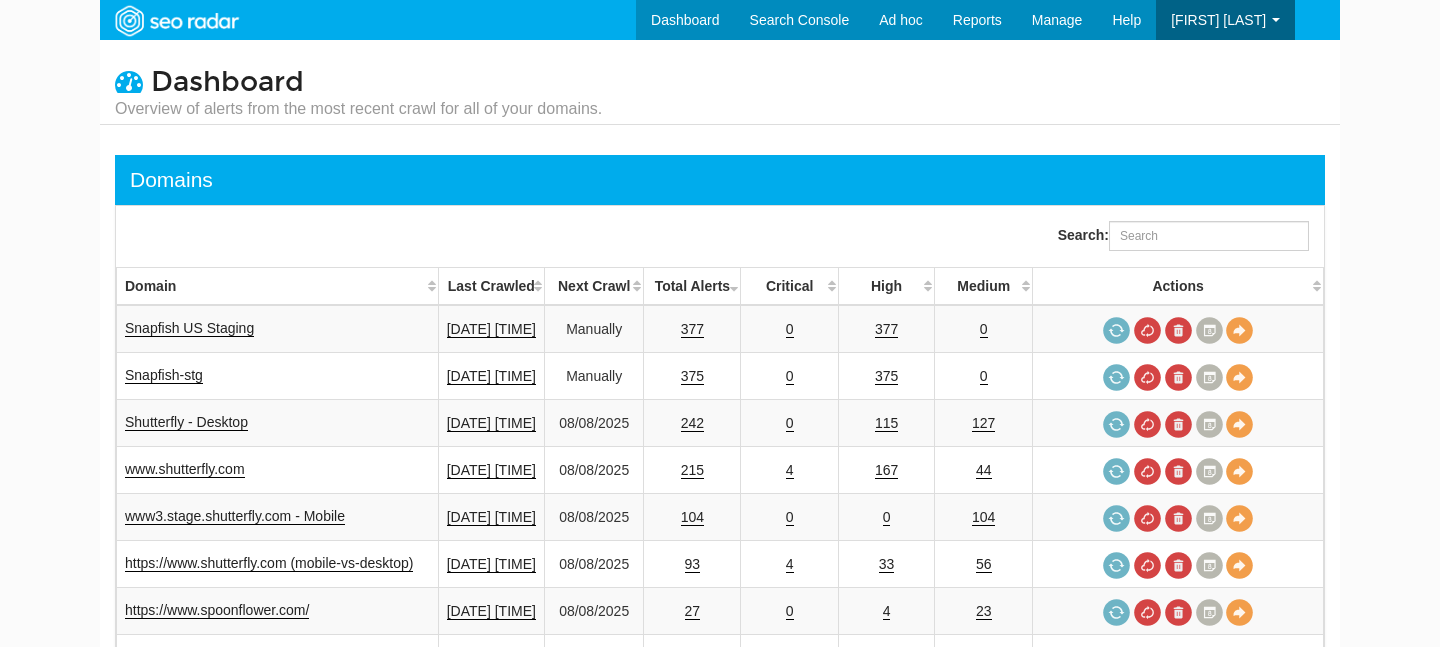 scroll, scrollTop: 0, scrollLeft: 0, axis: both 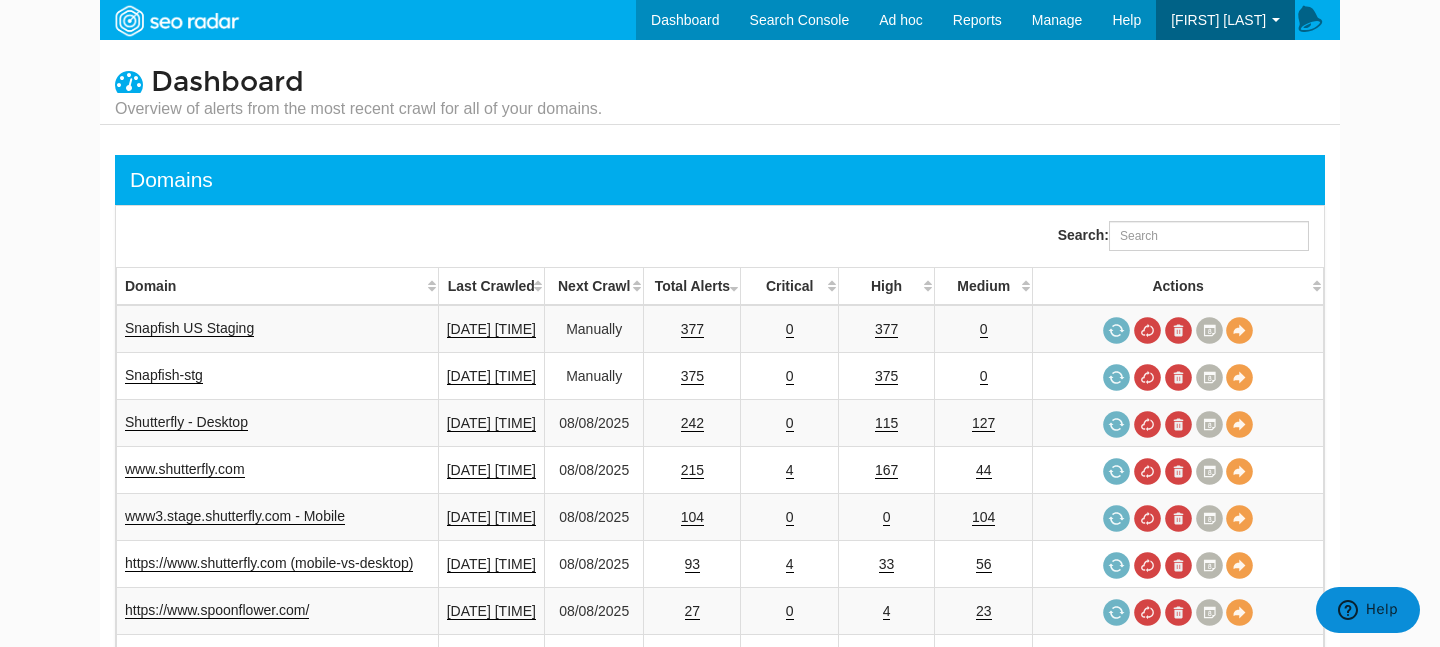 click on "Dashboard
Search Console
Keyword Winners and Losers
Page Winners and Losers
Archived Search Console Reports
Schedule a Change Analysis
Change Analysis Reports
Sitemap Reports
Ad hoc
Internet Archive Diff tool
Mobile vs. Desktop
Fetch vs. Rendered
User Agent Diff
Internet Archive URL Tester
Compare URLs
Reports
Audits
Exports
Manage
Domains
URLs
Keywords
Redirect Testing" at bounding box center [720, 20] 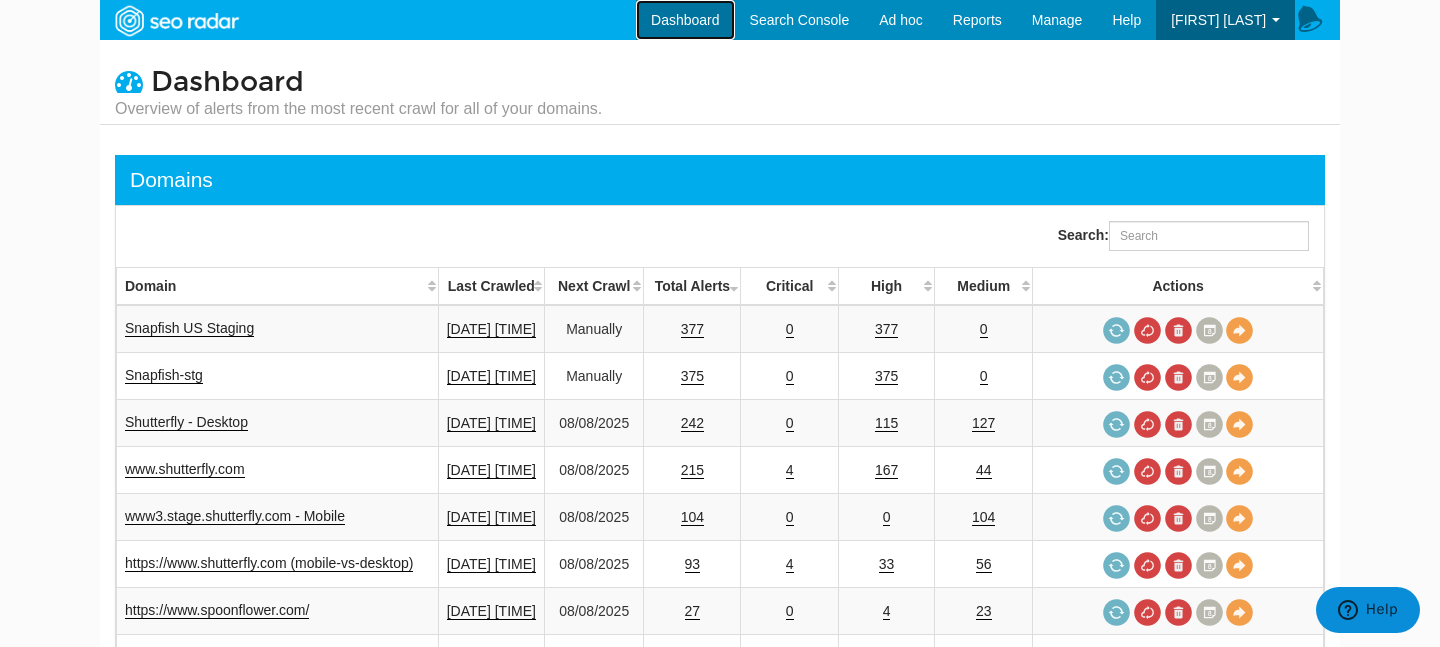 click on "Dashboard" at bounding box center [685, 20] 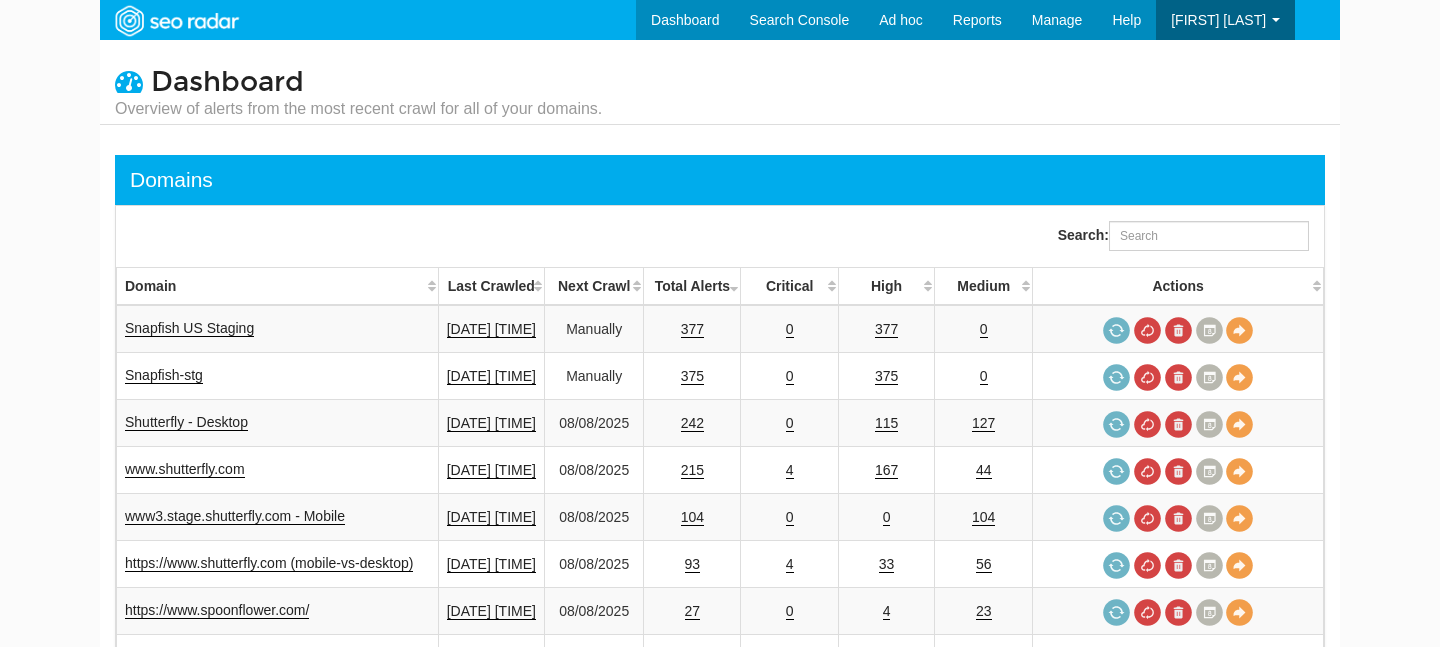 scroll, scrollTop: 0, scrollLeft: 0, axis: both 